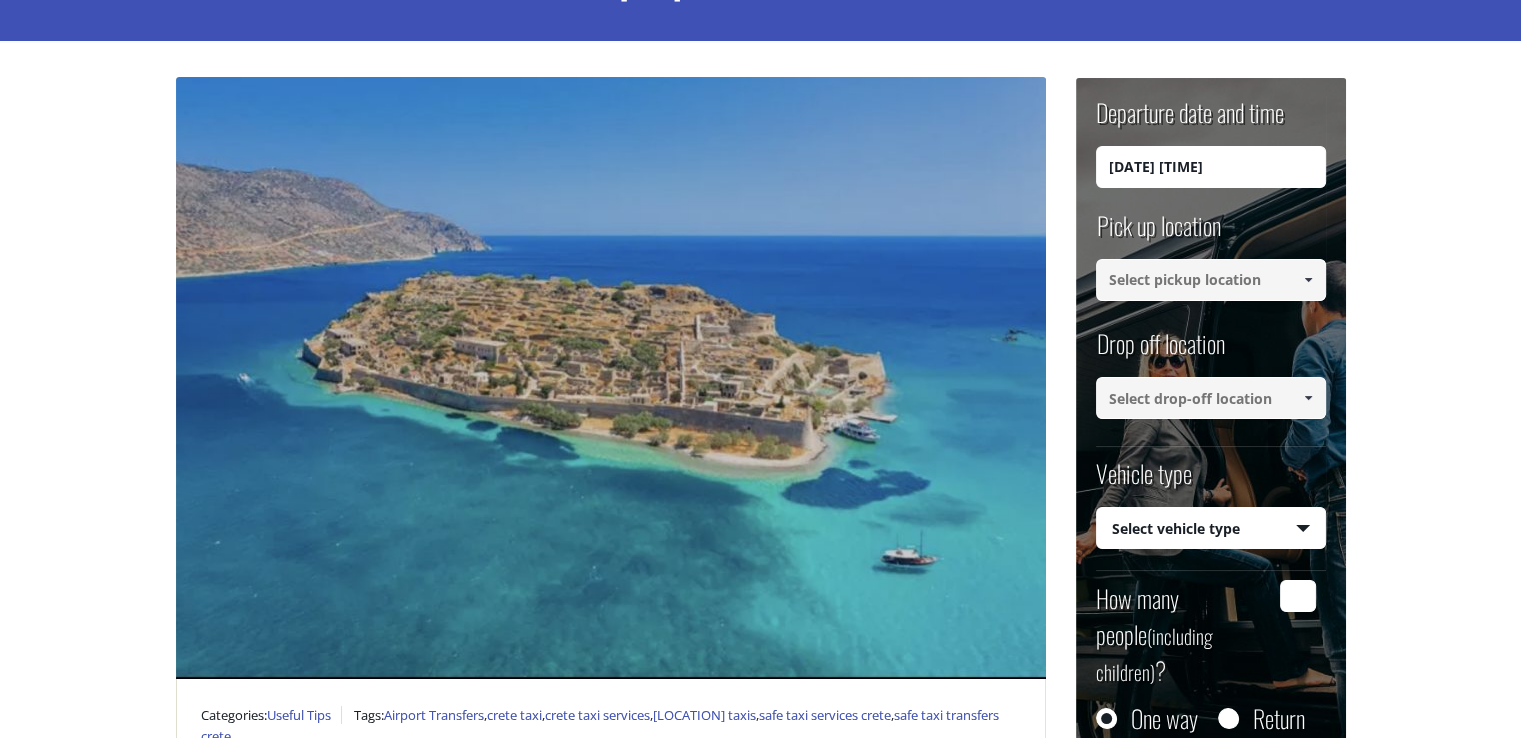 scroll, scrollTop: 0, scrollLeft: 0, axis: both 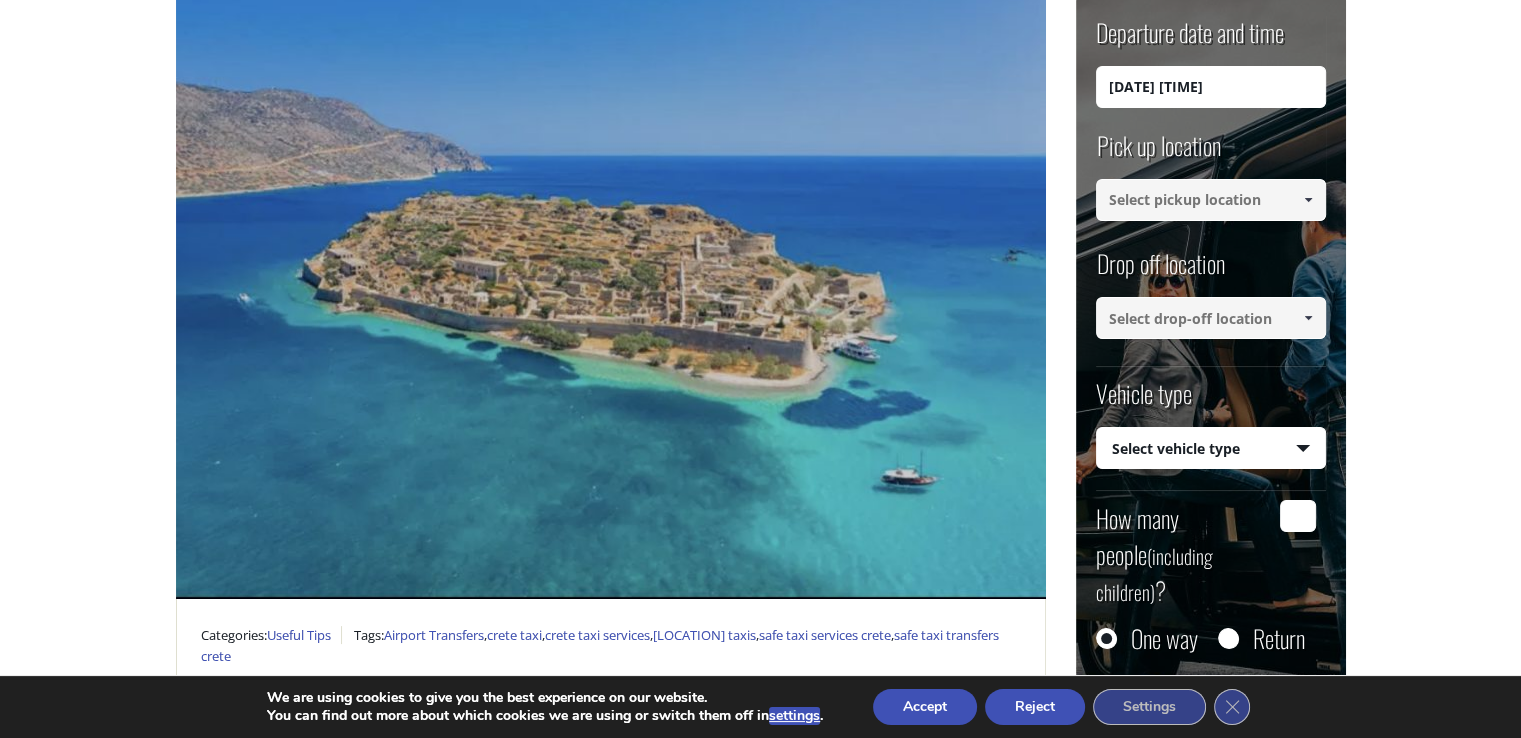 click at bounding box center (1211, 200) 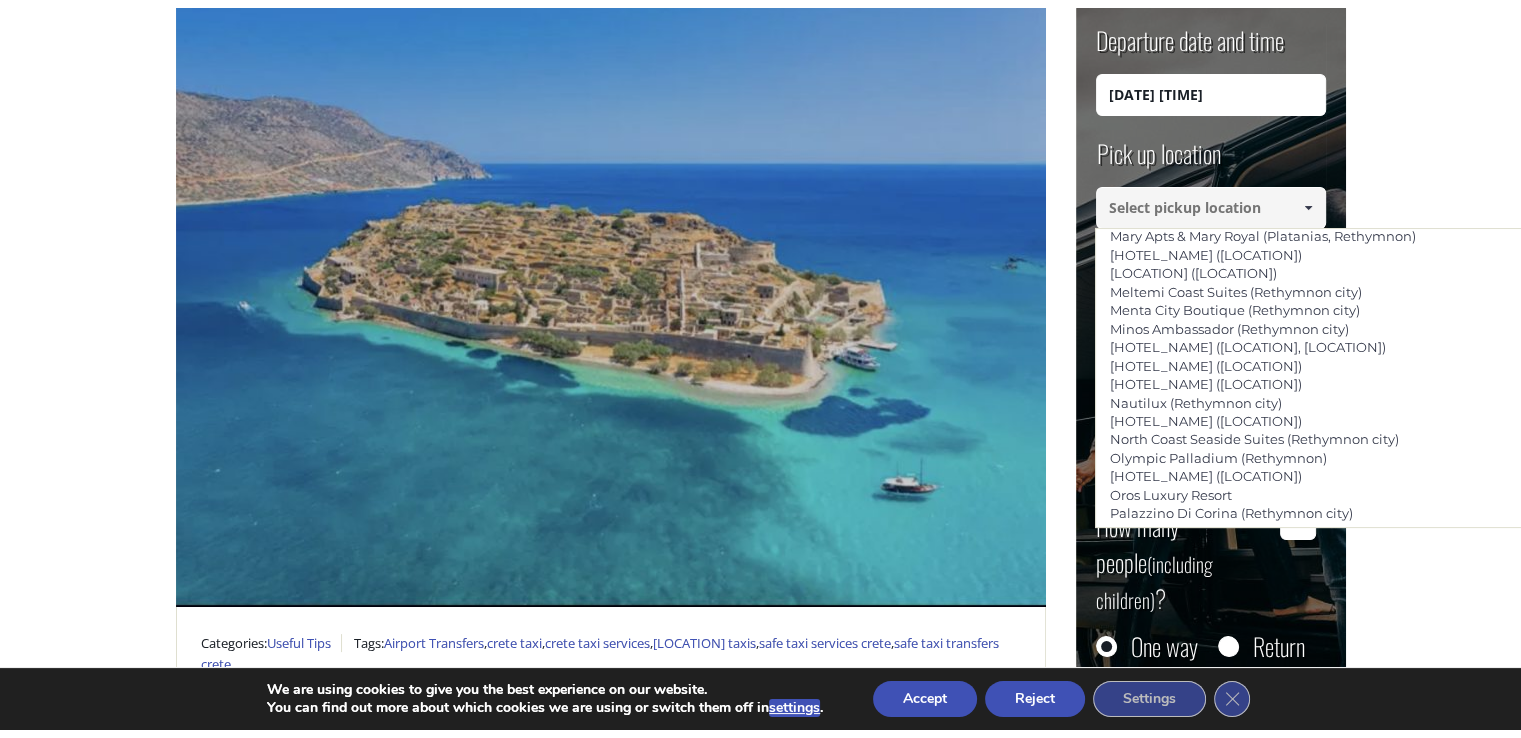 scroll, scrollTop: 4026, scrollLeft: 0, axis: vertical 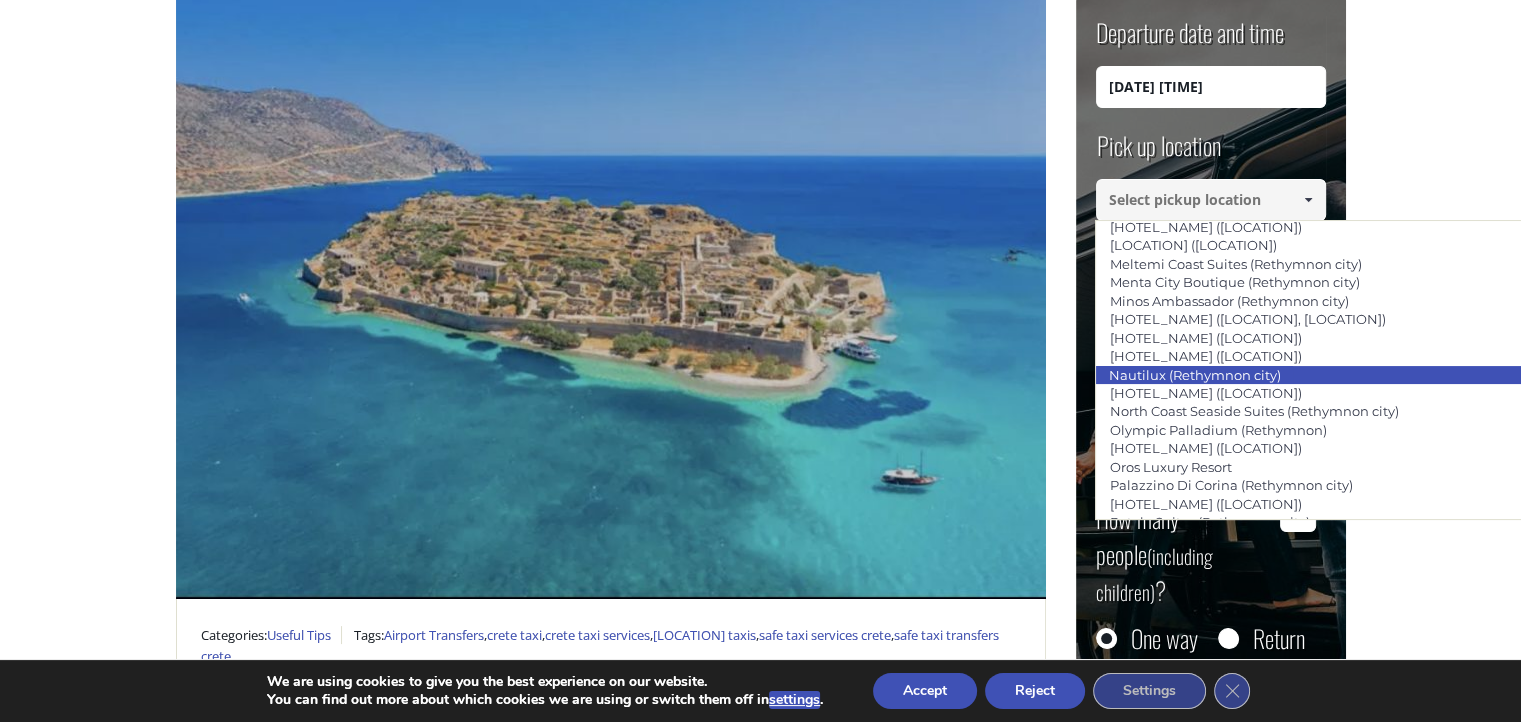 click on "Nautilux (Rethymnon city)" at bounding box center (1194, 375) 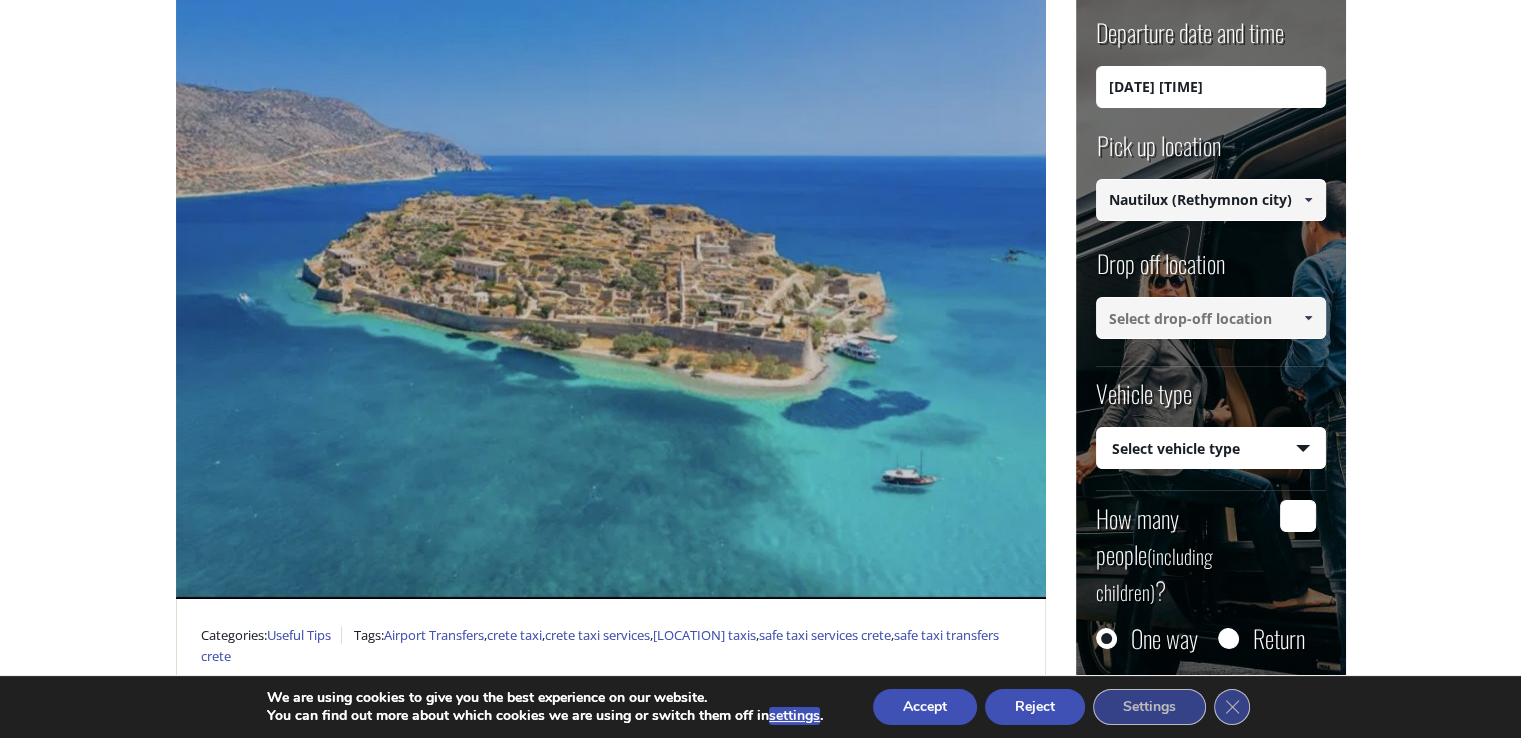 click at bounding box center [1211, 318] 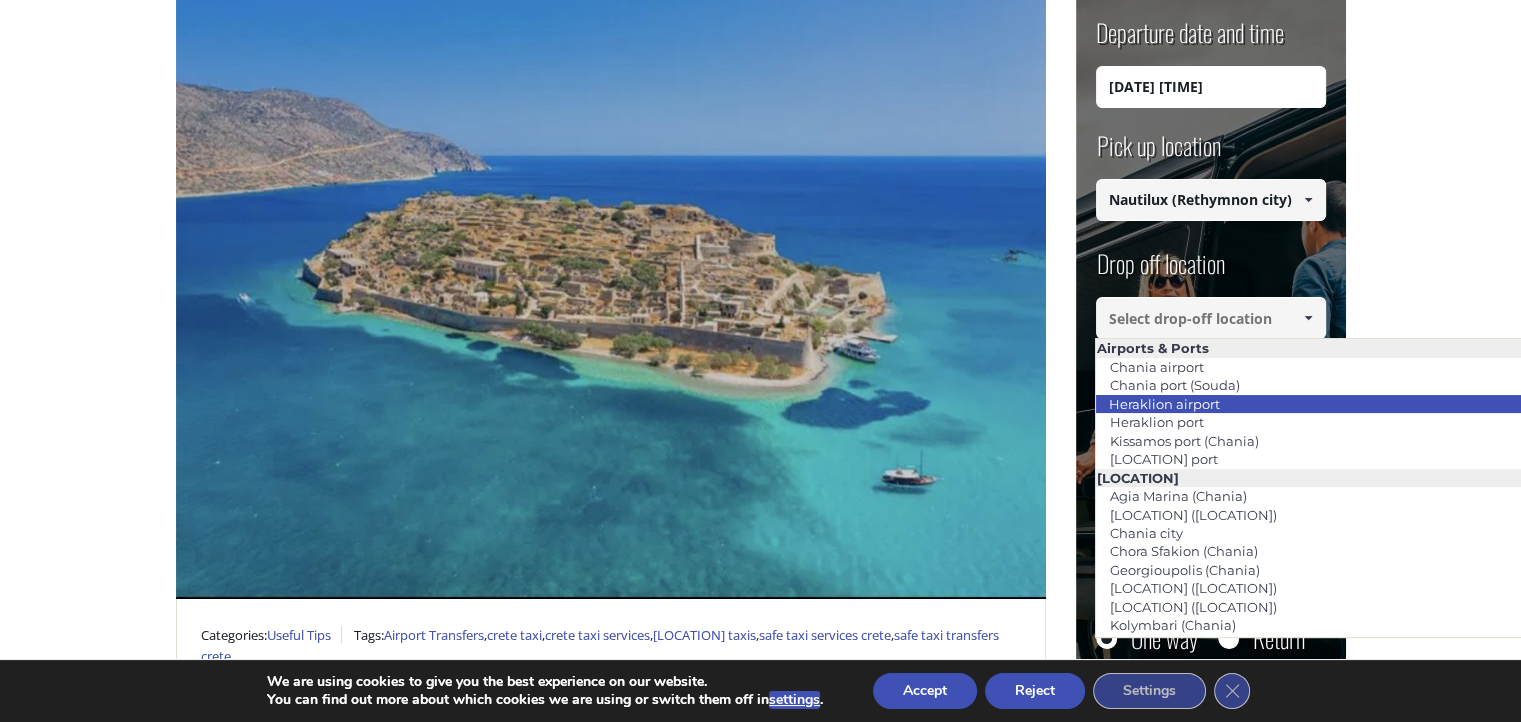 click on "Heraklion airport" at bounding box center [1322, 404] 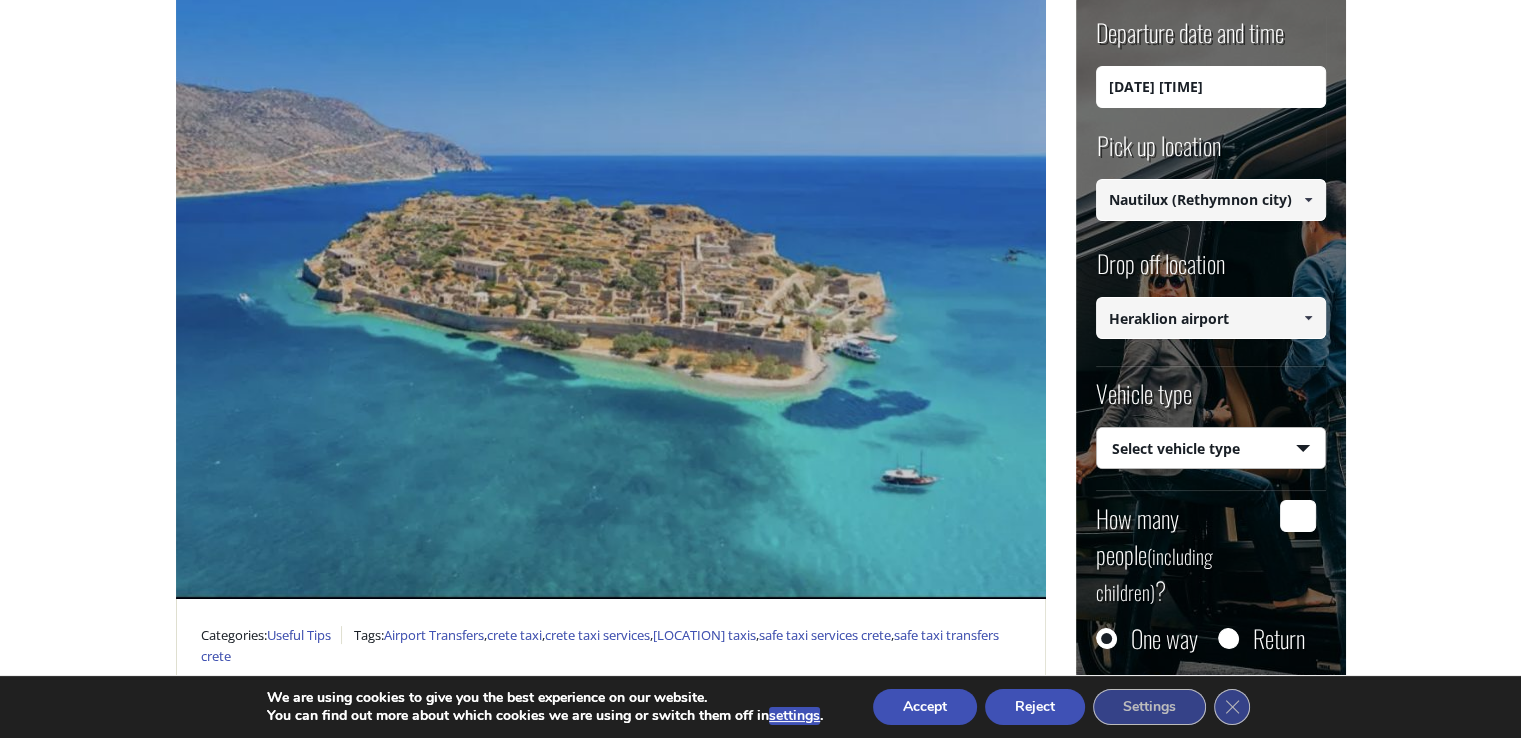 click on "Select vehicle type Taxi (4 passengers) Mercedes E Class Mini Van (7 passengers) Mercedes Vito Mini Bus (10 passengers) Mercedes Sprinter Mini Bus 16 (16 passengers) Mercedes Sprinter" at bounding box center [1211, 449] 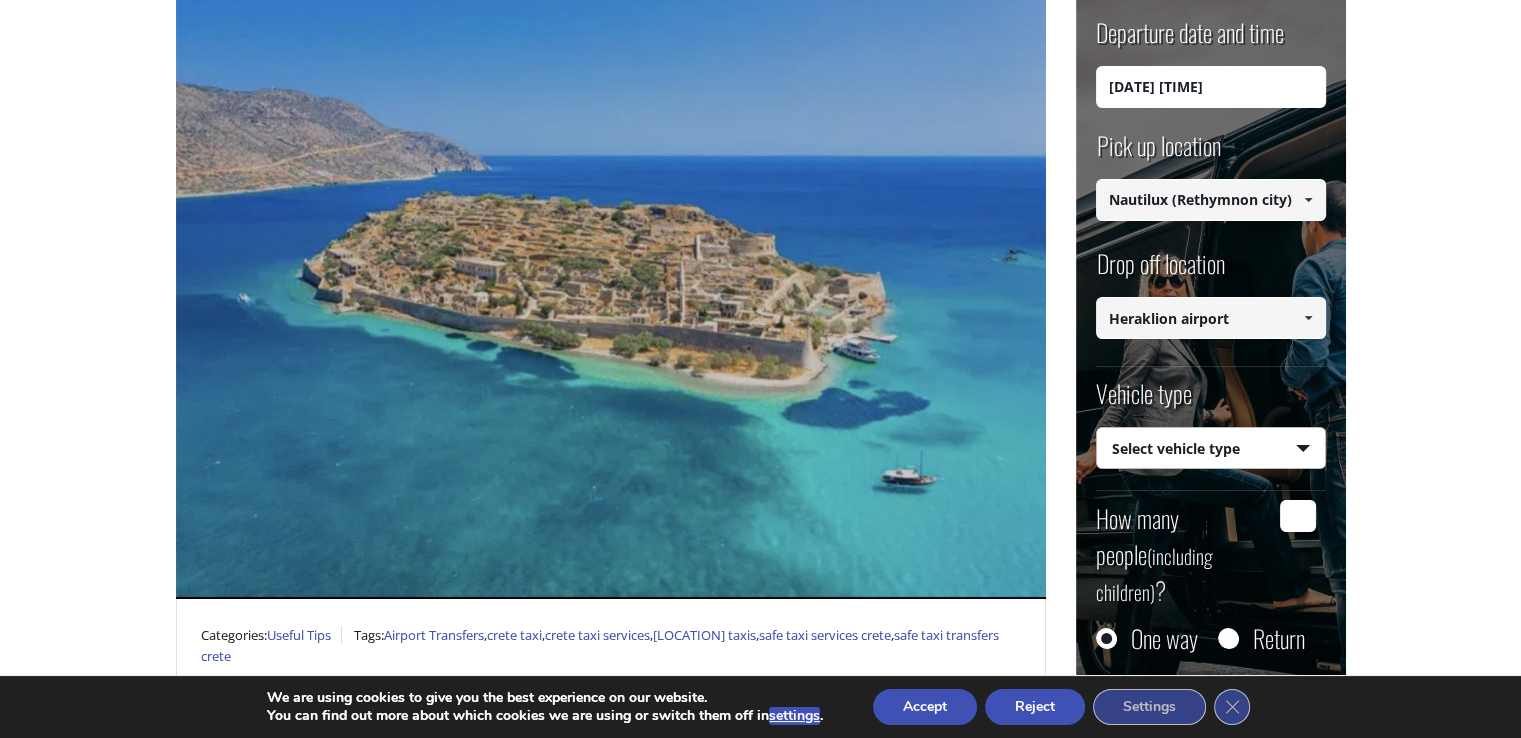 select on "540" 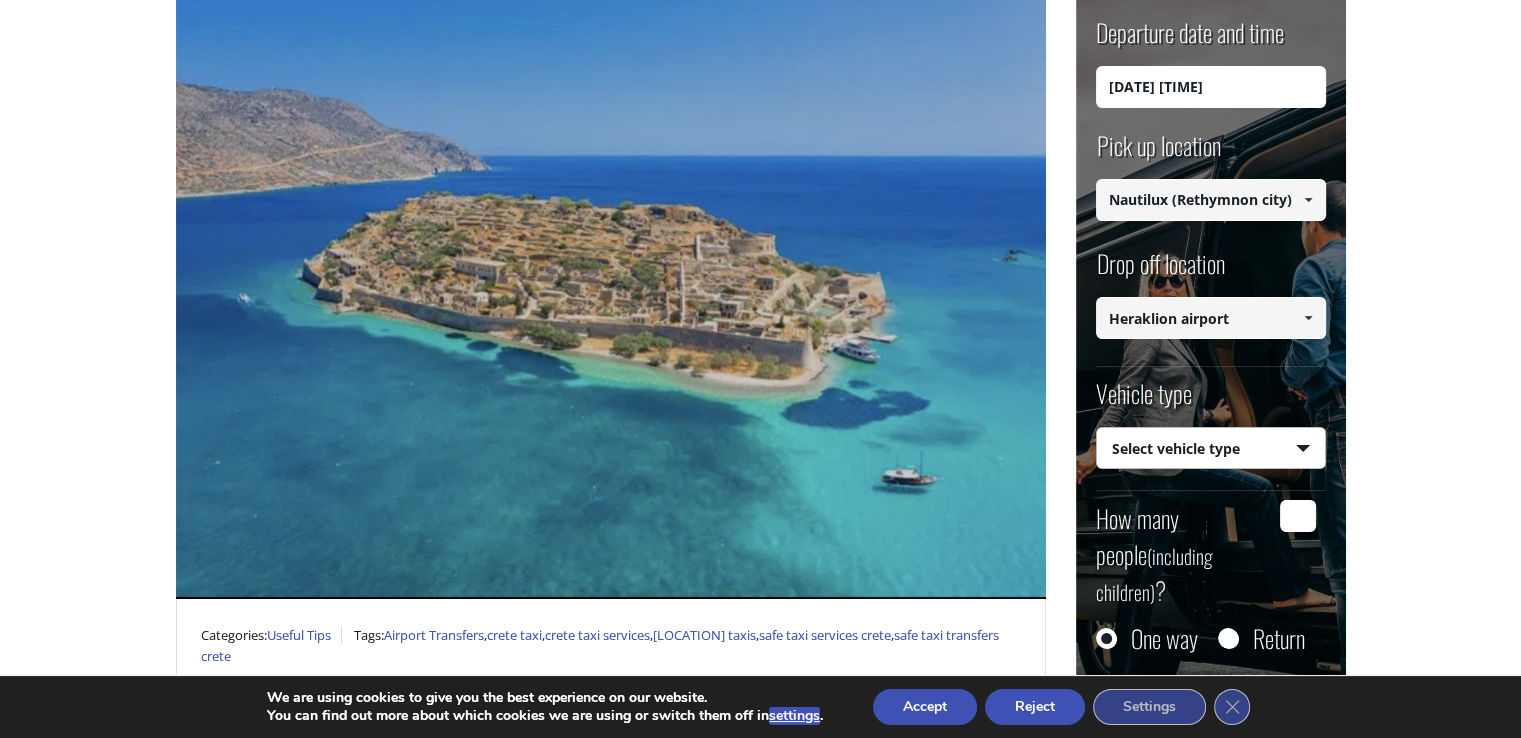 click on "Select vehicle type Taxi (4 passengers) Mercedes E Class Mini Van (7 passengers) Mercedes Vito Mini Bus (10 passengers) Mercedes Sprinter Mini Bus 16 (16 passengers) Mercedes Sprinter" at bounding box center [1211, 449] 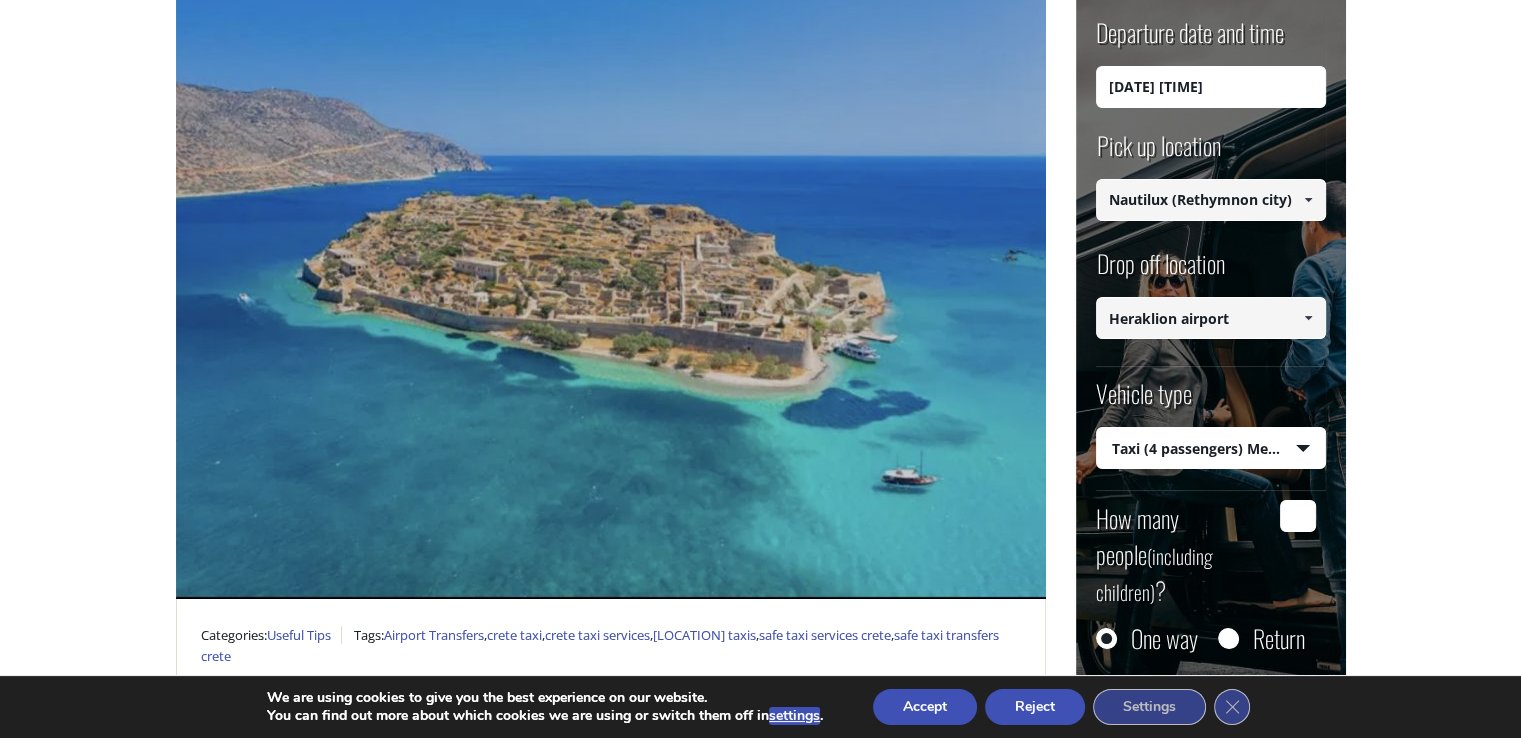 click on "How many people  (including children) ?" at bounding box center (1298, 516) 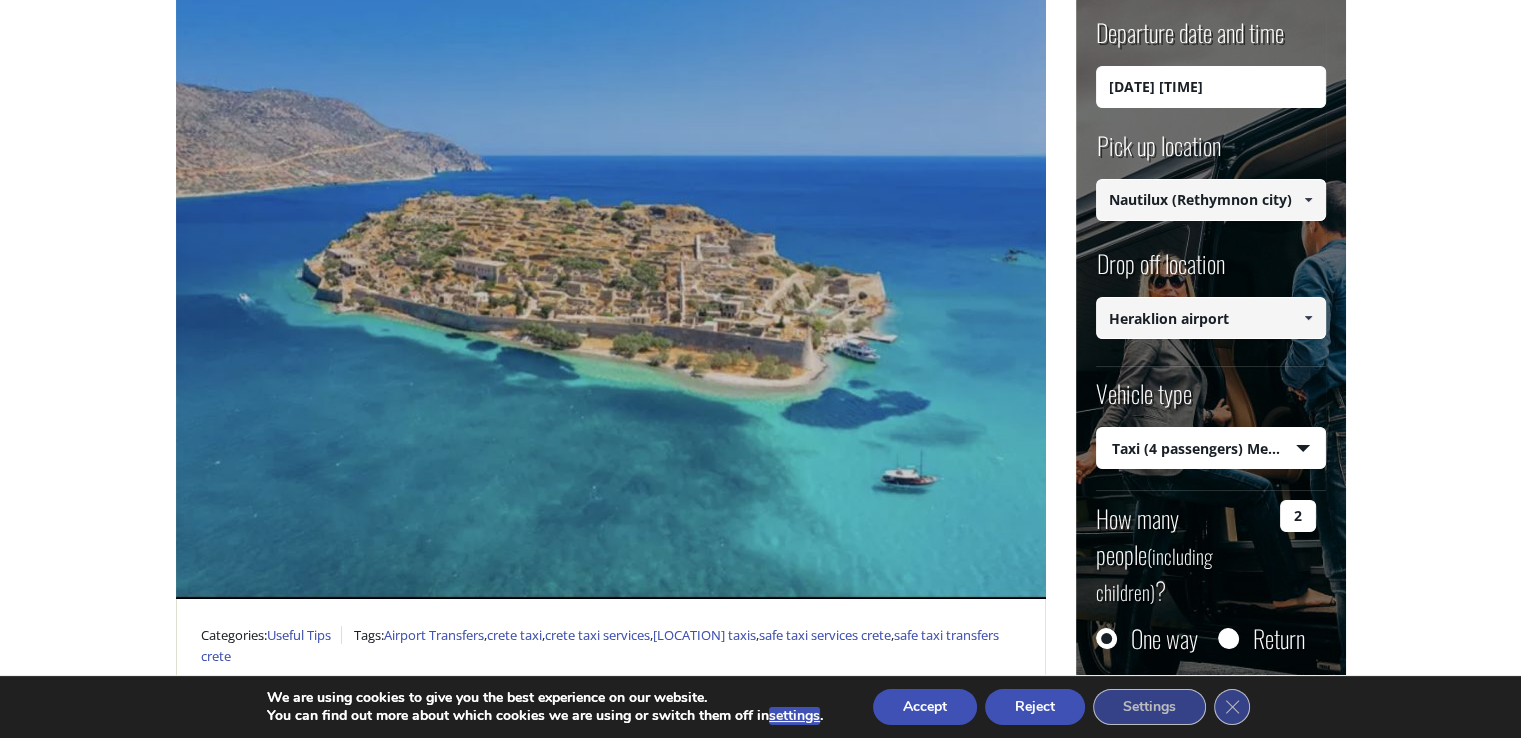 scroll, scrollTop: 411, scrollLeft: 0, axis: vertical 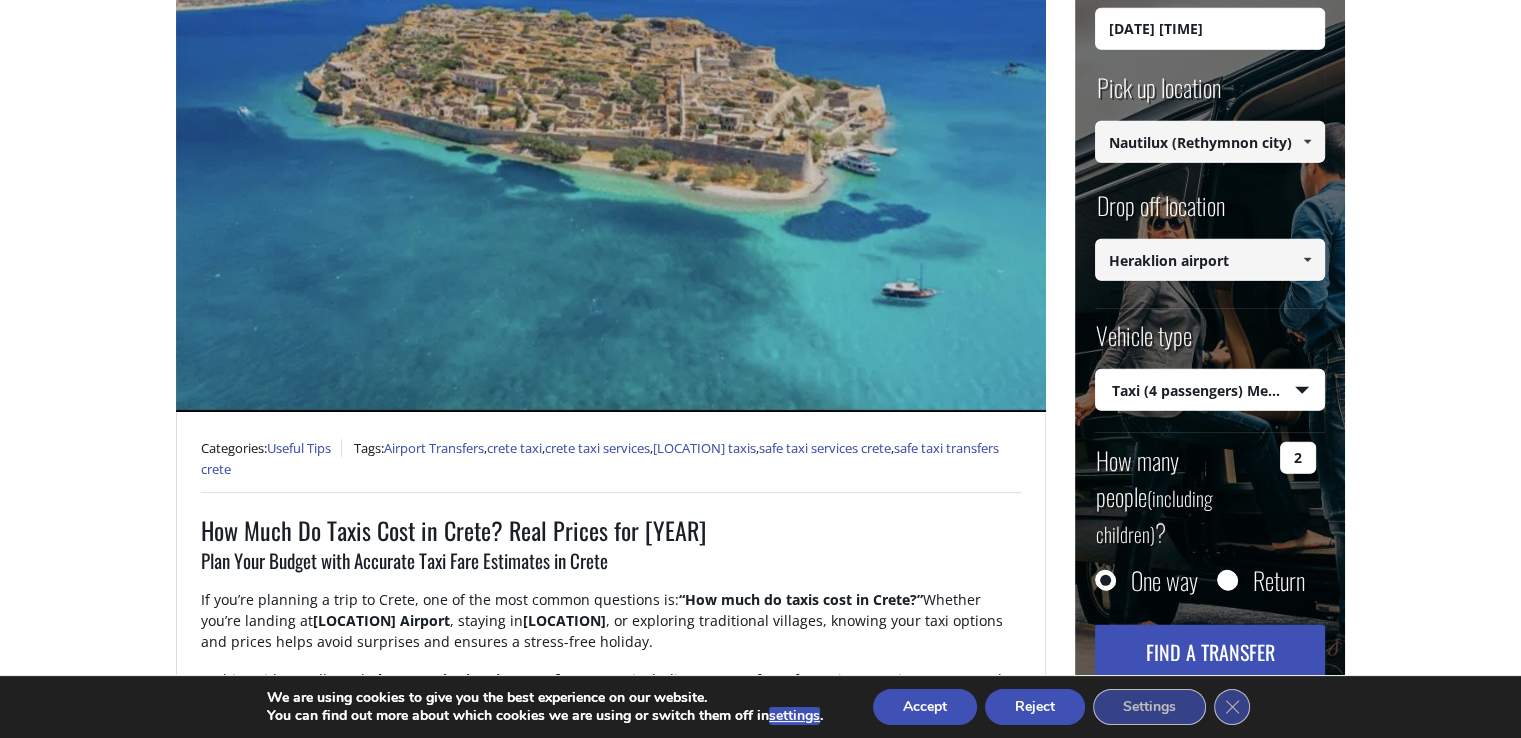 type on "2" 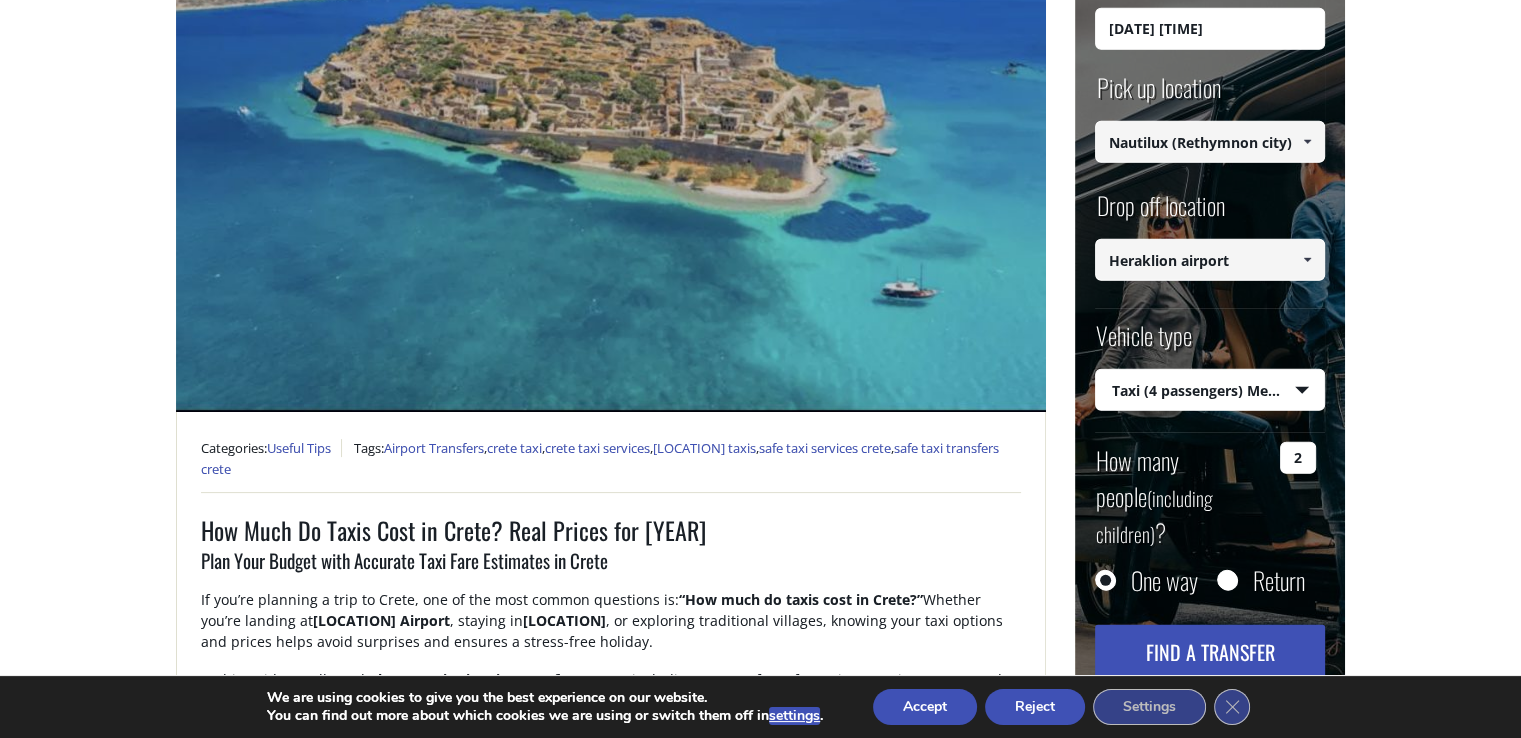 click on "Find a transfer" at bounding box center (1210, 652) 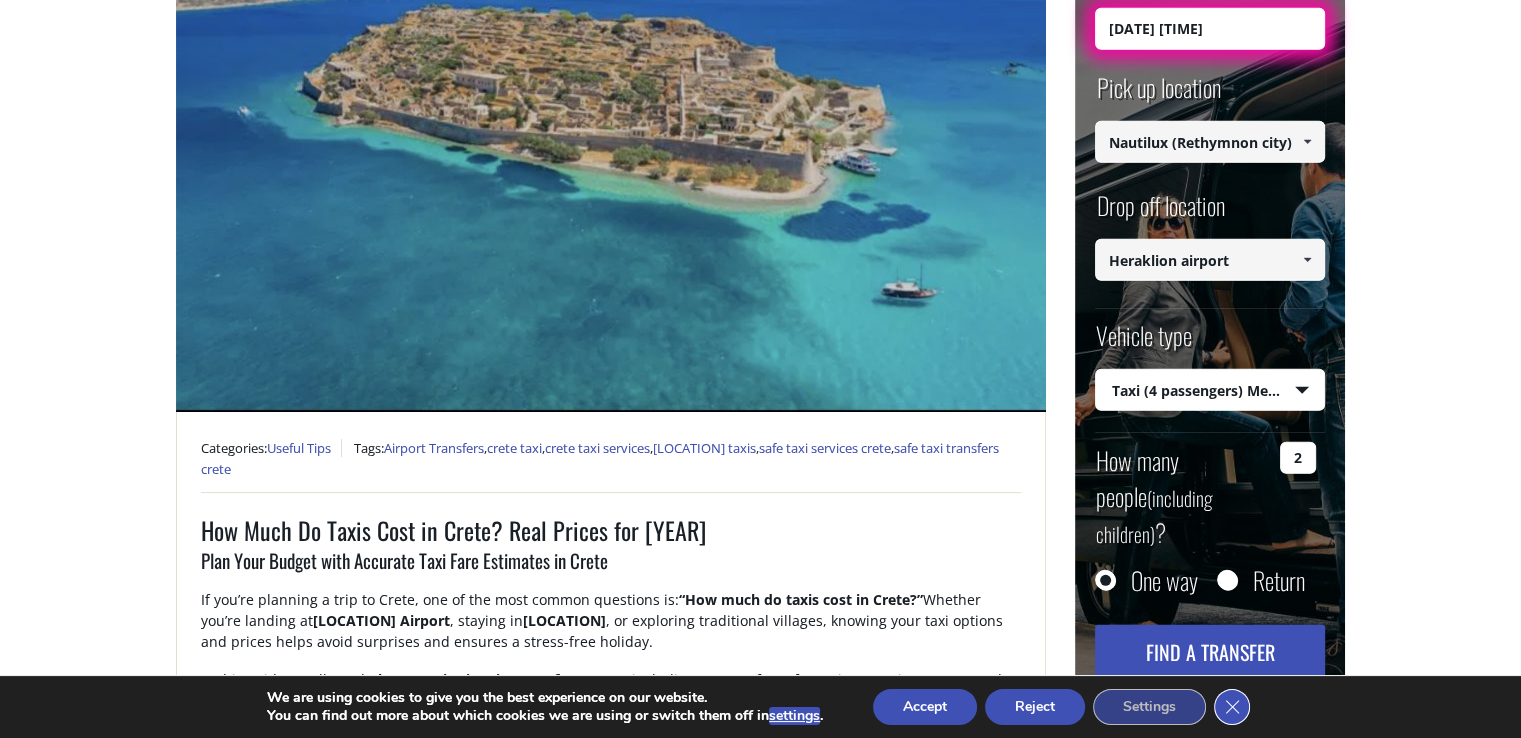 click at bounding box center (1232, 706) 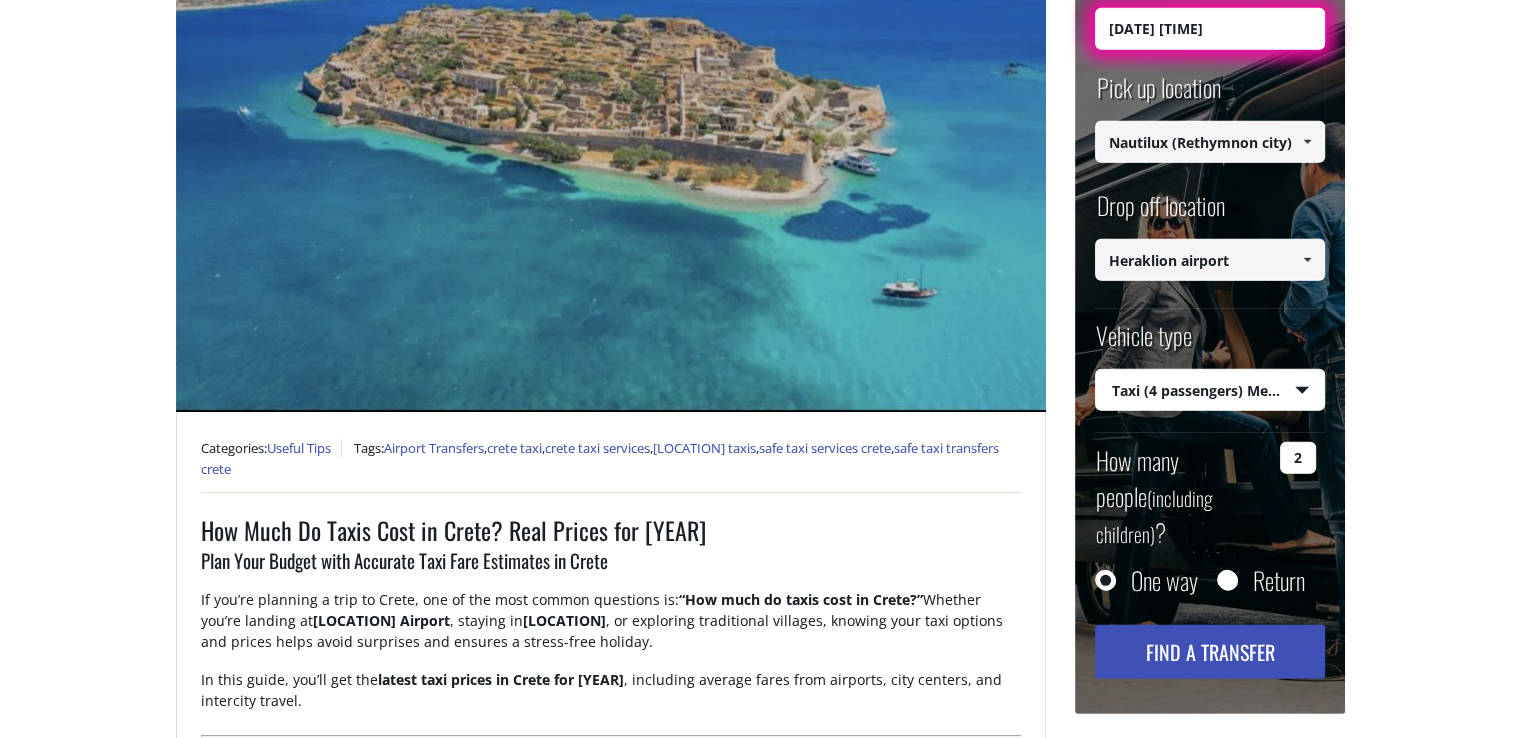 click on "Find a transfer" at bounding box center (1210, 652) 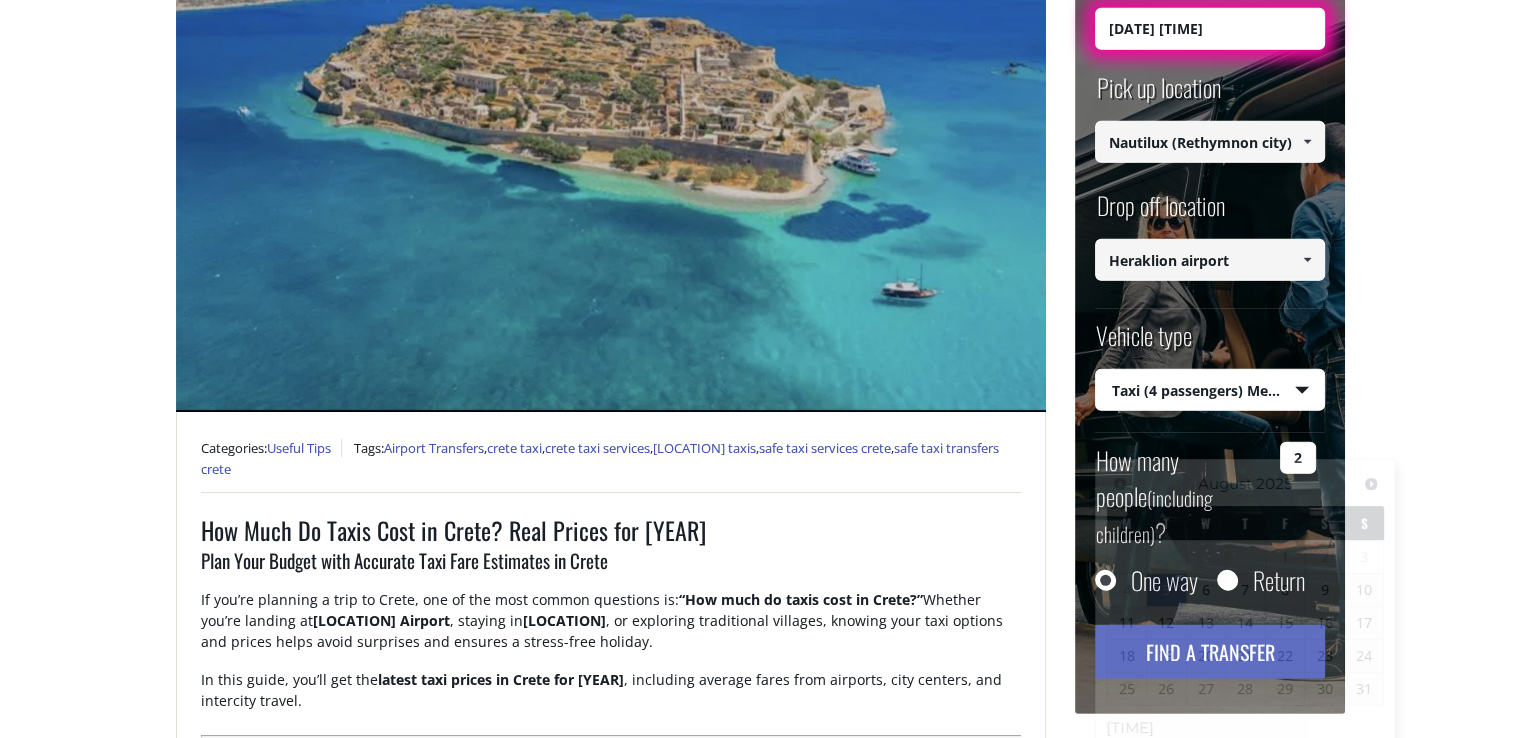 click on "[DATE] [TIME]" at bounding box center [1210, 29] 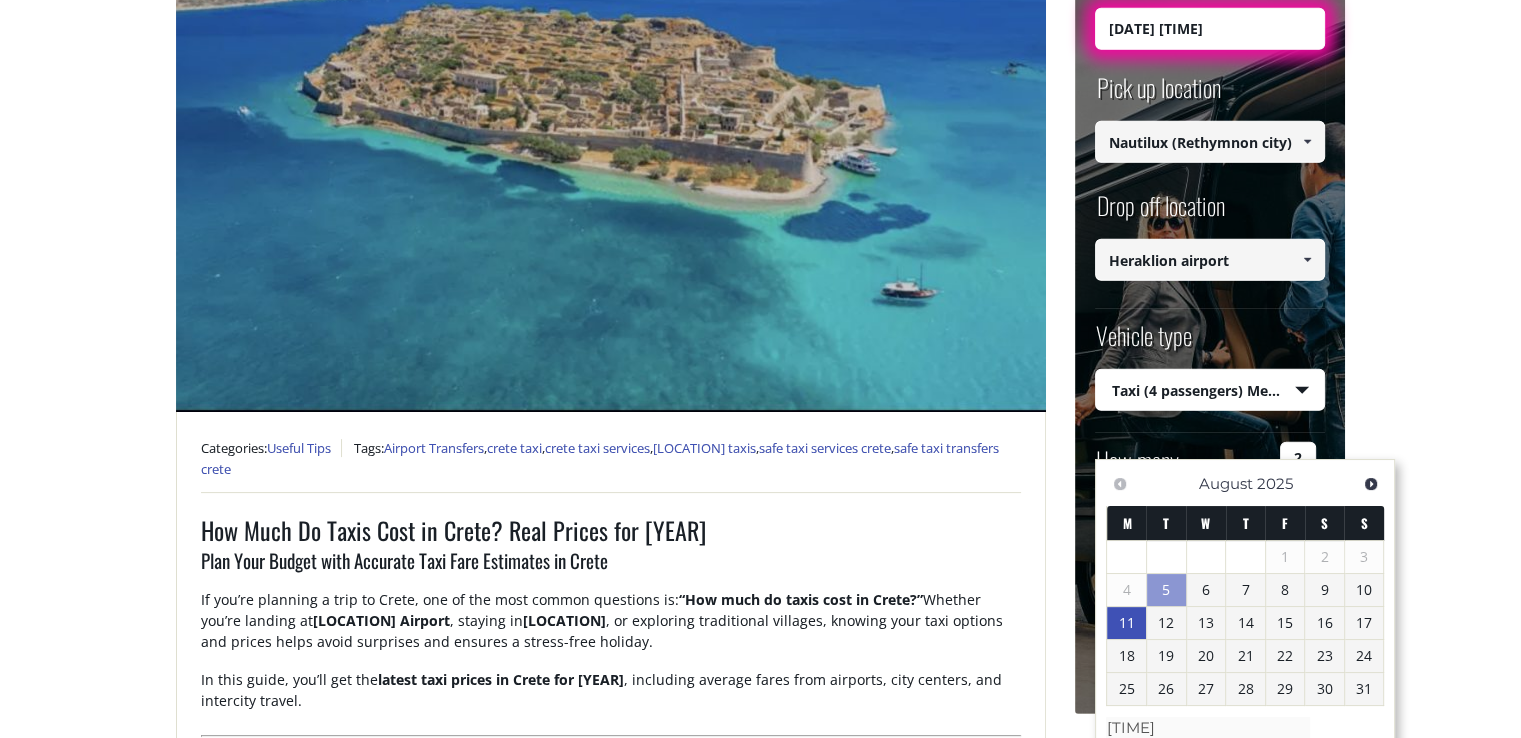 click on "11" at bounding box center [1126, 623] 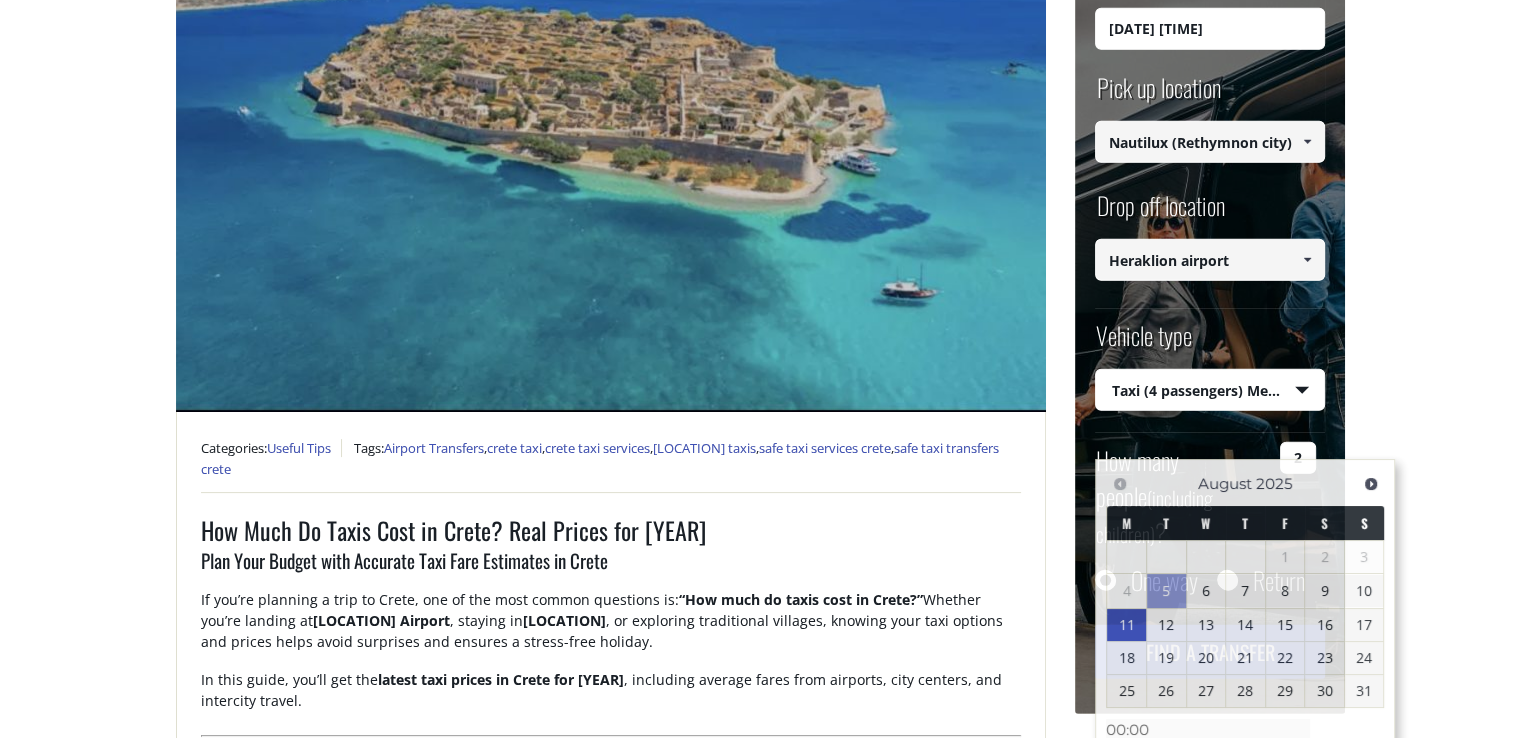 click on "Departure date and time   [DATE] [TIME]         Pick up location   Select pickup location Select pickup location [LOCATION] airport [LOCATION] port (Souda) [LOCATION] airport [LOCATION] port [LOCATION] port (Chania) [LOCATION] port [LOCATION] ([LOCATION]) [LOCATION] ([LOCATION]) [LOCATION] Residence Boutique ([LOCATION], [LOCATION]) Ambassadors Residence ([LOCATION]) Ammos ([LOCATION], [LOCATION]) Anemos Luxury Grand Resort ([LOCATION]) Atlantica Caldera Bay ([LOCATION], [LOCATION]) Avra Imperial ([LOCATION], [LOCATION]) Casa Di Delfino ([LOCATION]) Casa Leone ([LOCATION]) Cavo Spada ([LOCATION], [LOCATION]) Chania Flair Deluxe ([LOCATION]) Corissia Princess ([LOCATION], [LOCATION]) Delfina Beach ([LOCATION], [LOCATION]) Domes Noruz ([LOCATION], [LOCATION]) Domes Zeen ([LOCATION], [LOCATION]) Domus Renier ([LOCATION])" at bounding box center [1210, 324] 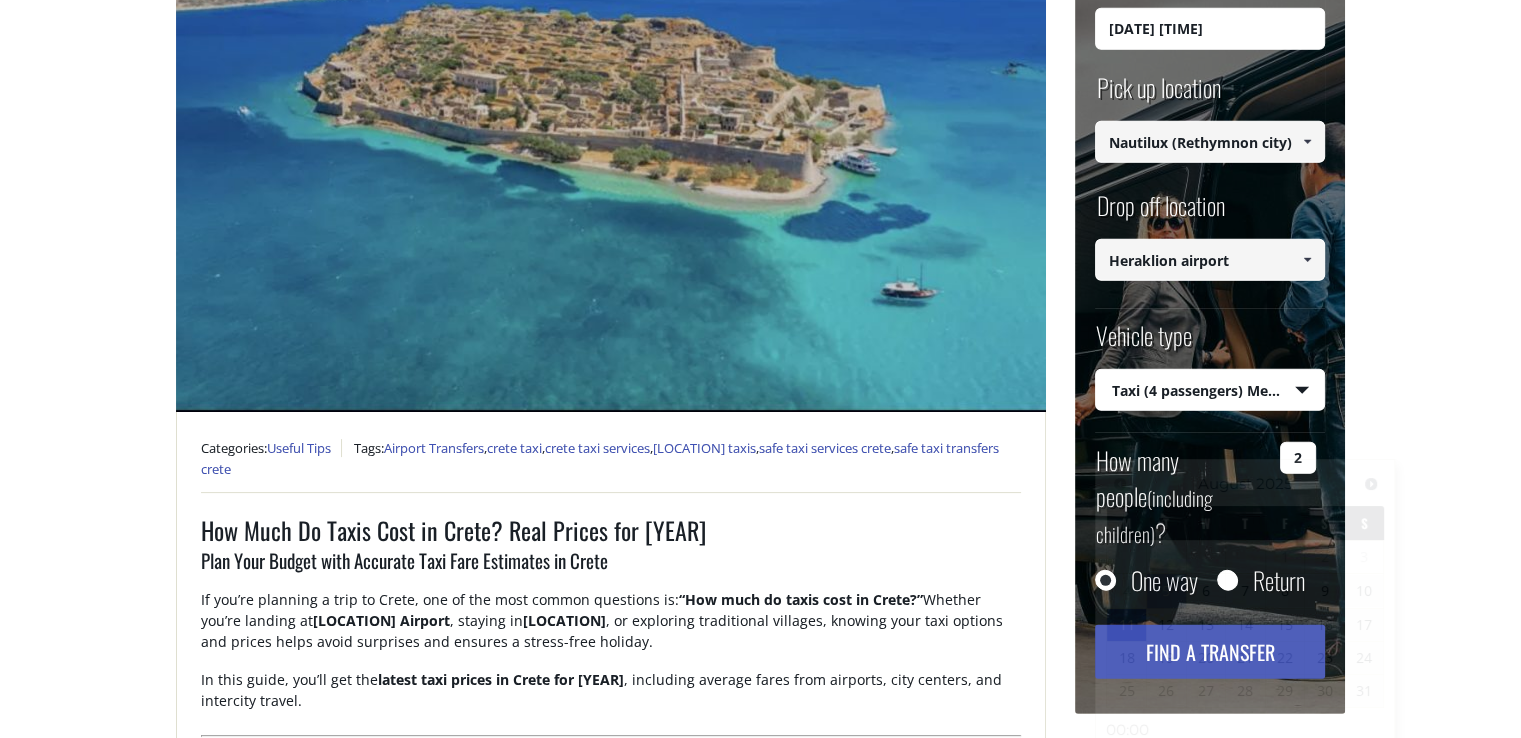 click on "[DATE] [TIME]" at bounding box center [1210, 29] 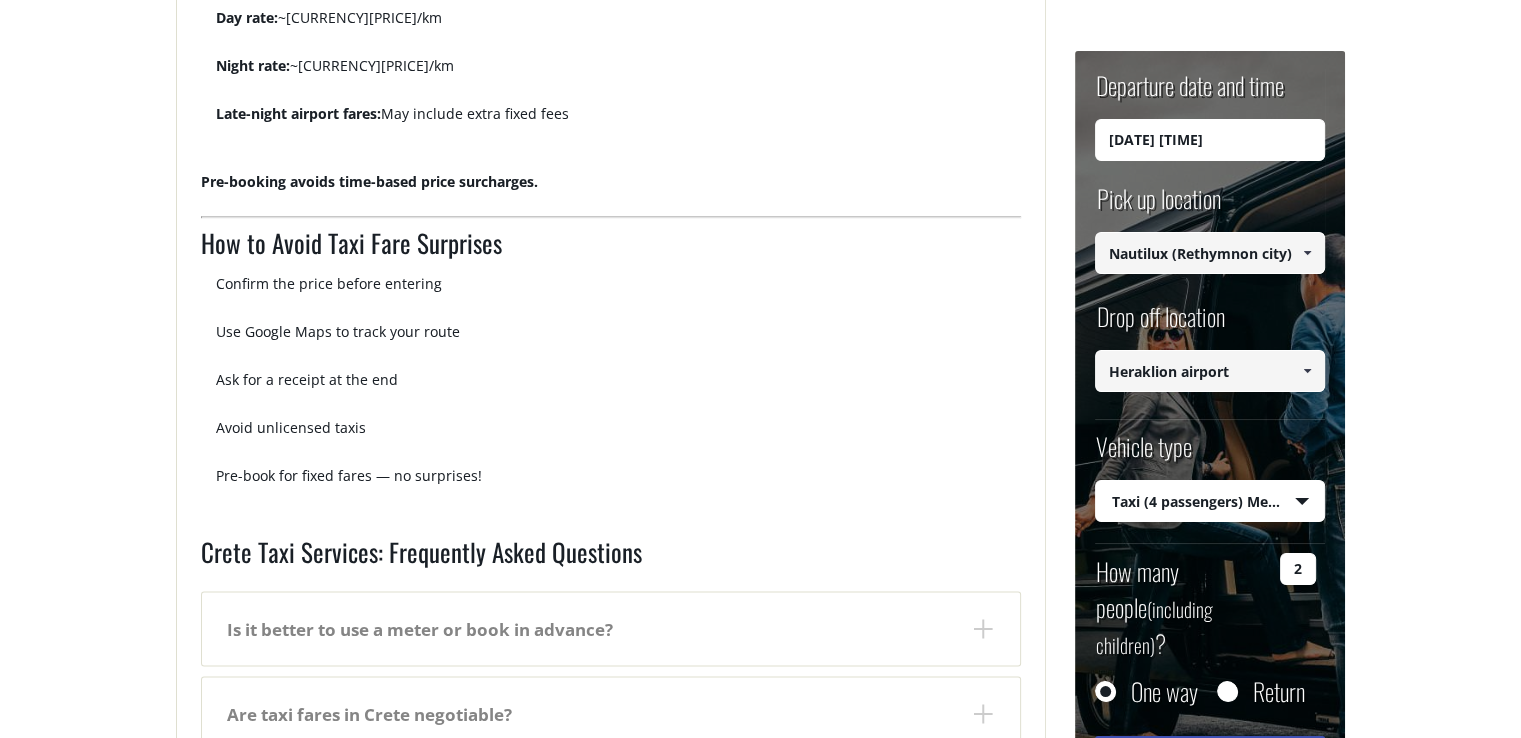 scroll, scrollTop: 3168, scrollLeft: 0, axis: vertical 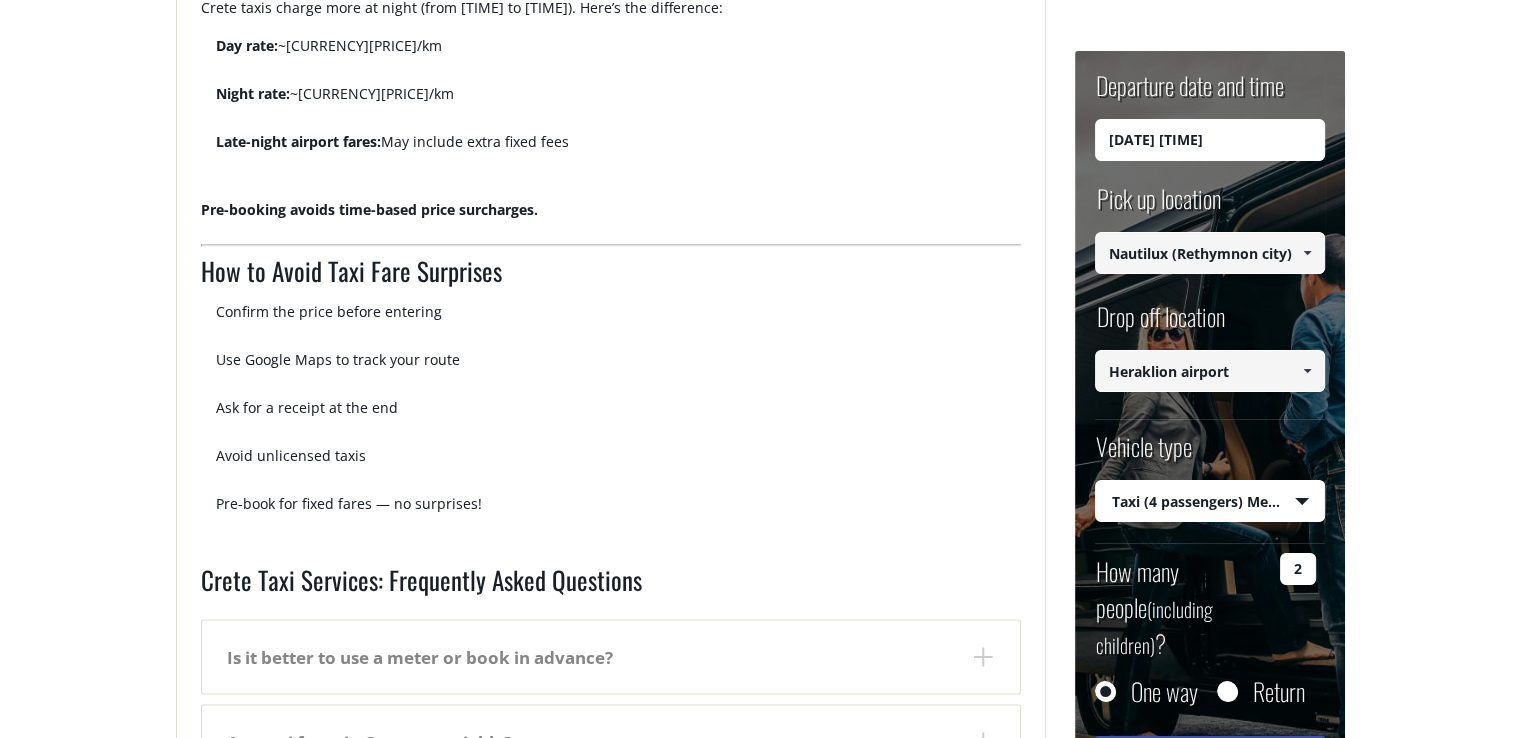 click on "How Much Do Taxis Cost in Crete? Real Prices for [YEAR] Home Useful Tips How Much Do Taxis Cost in Crete? Real Prices for [YEAR]     +   Categories:  Useful Tips   Tags:  Airport Transfers ,  crete taxi ,  crete taxi services ,  [LOCATION] taxis ,  safe taxi services crete ,  safe taxi transfers crete How Much Do Taxis Cost in Crete? Real Prices for [YEAR] Plan Your Budget with Accurate Taxi Fare Estimates in Crete If you’re planning a trip to Crete, one of the most common questions is:  “How much do taxis cost in Crete?”  Whether you’re landing at  [LOCATION] Airport , staying in  [LOCATION] , or exploring traditional villages, knowing your taxi options and prices helps avoid surprises and ensures a stress-free holiday. In this guide, you’ll get the  latest taxi prices in Crete for [YEAR] , including average fares from airports, city centers, and intercity travel. Taxi Prices in Crete ([YEAR] Average Rates) pre-booking ensures a fixed fare . 🔹 Base Charges: Starting fare ([TIME]):  [CURRENCY][PRICE] Rate per km (day):" at bounding box center [760, -975] 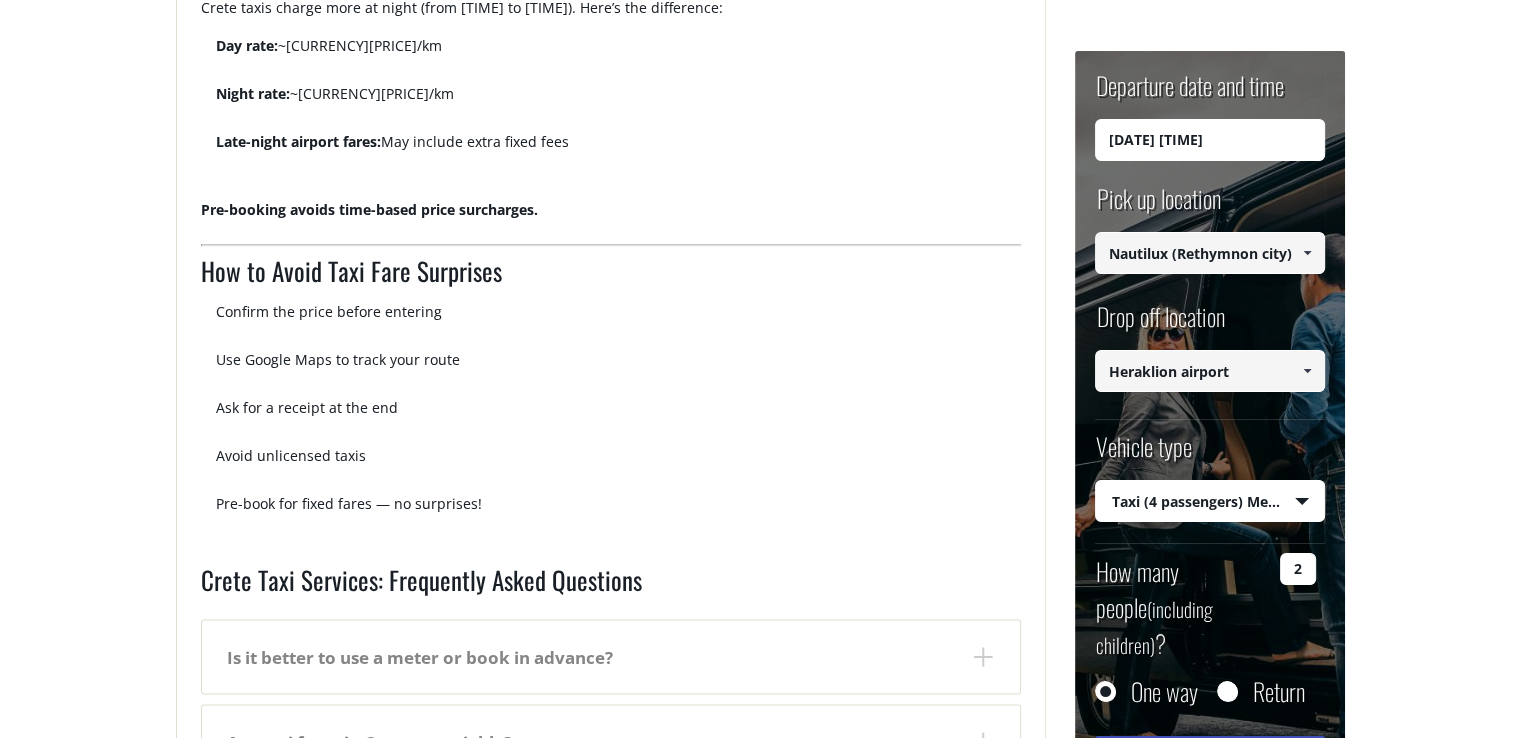 click on "Departure date and time" at bounding box center [1189, 93] 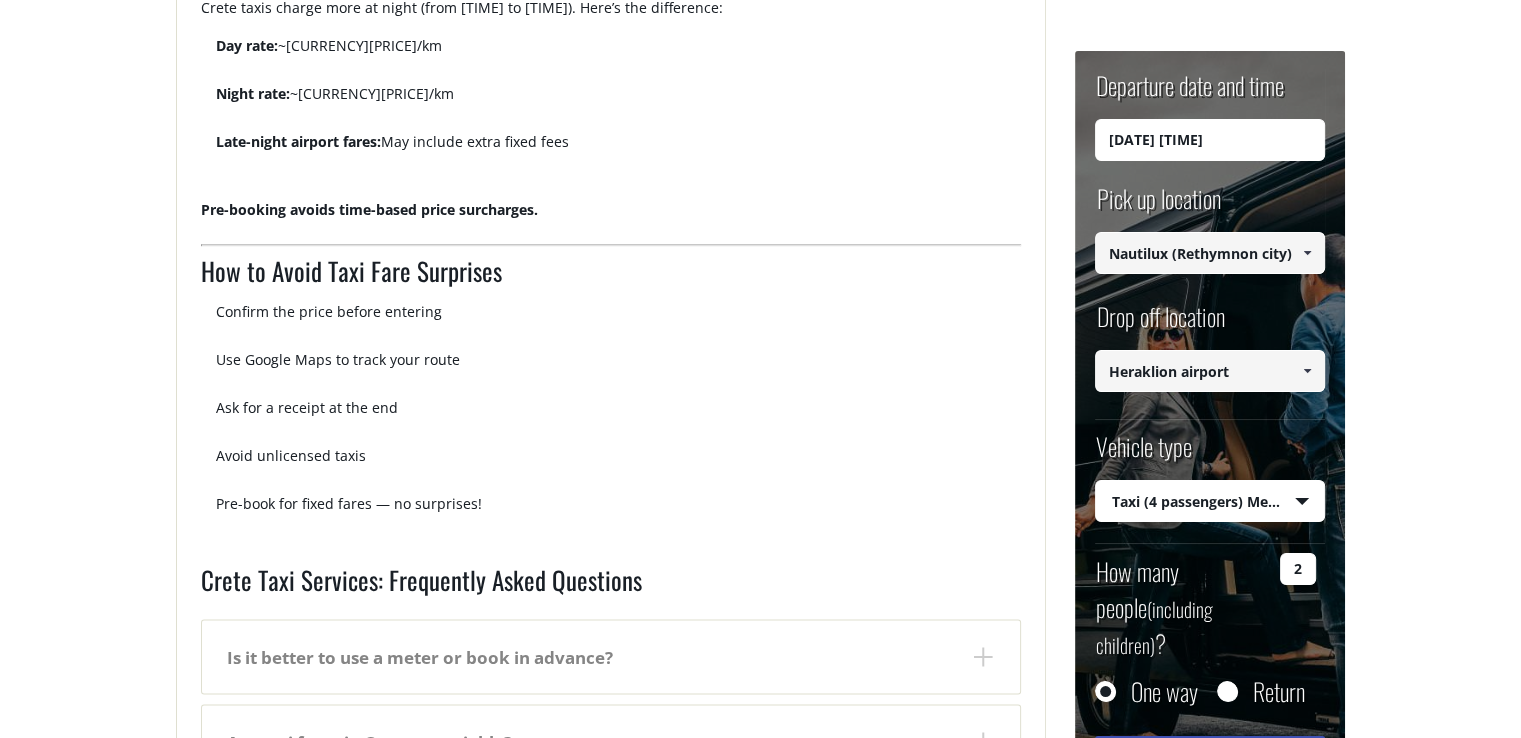 click on "[DATE] [TIME]" at bounding box center [1210, 140] 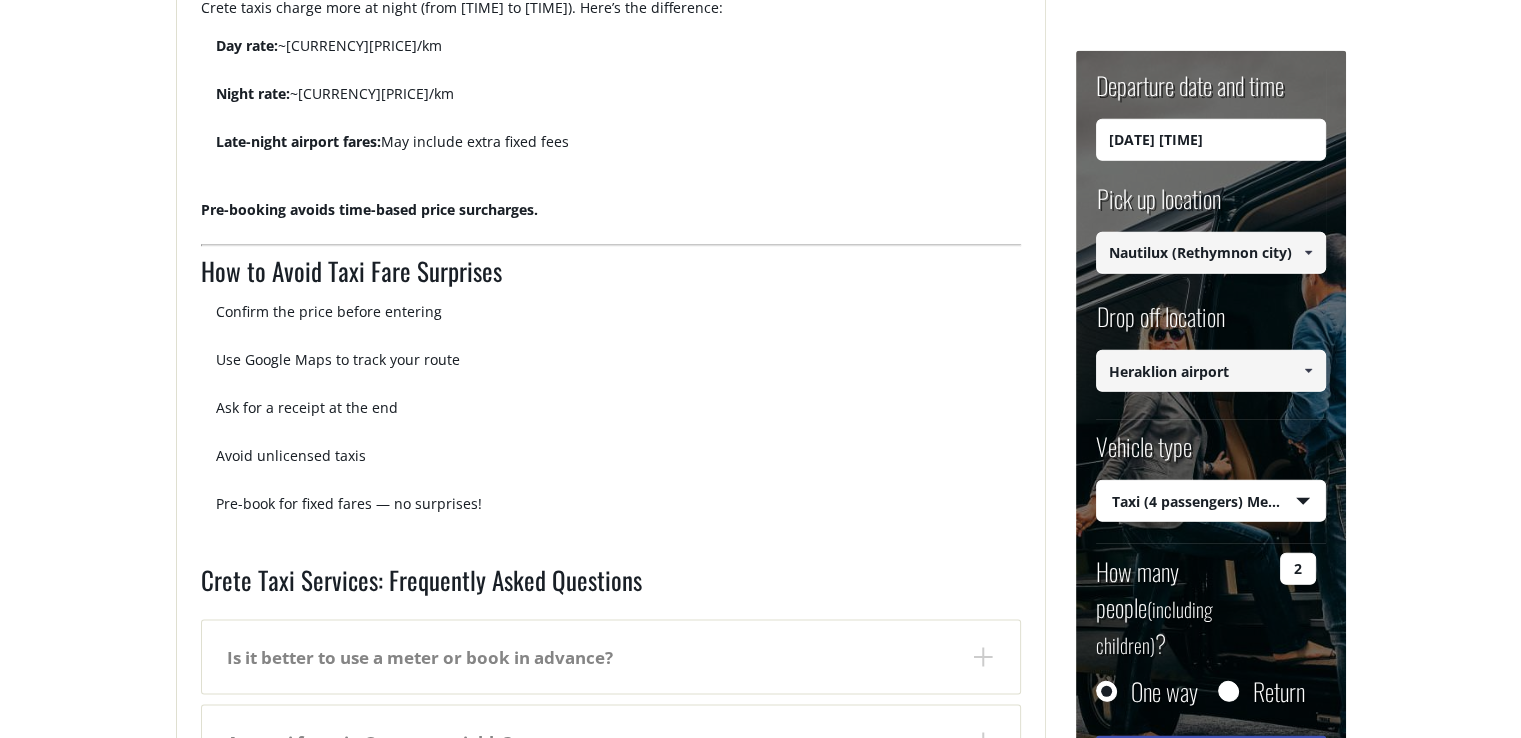 scroll, scrollTop: 3393, scrollLeft: 0, axis: vertical 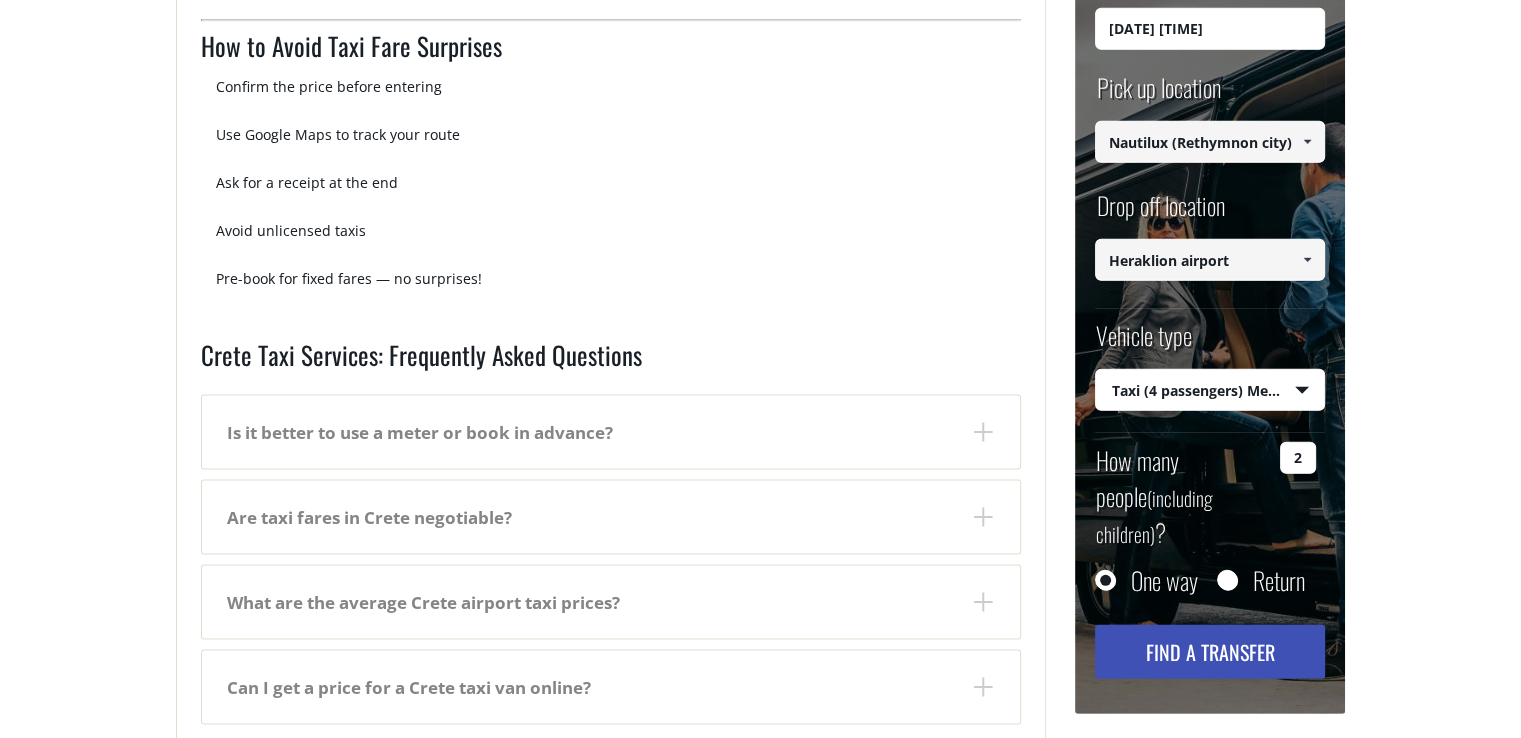 type on "[DATE] [TIME]" 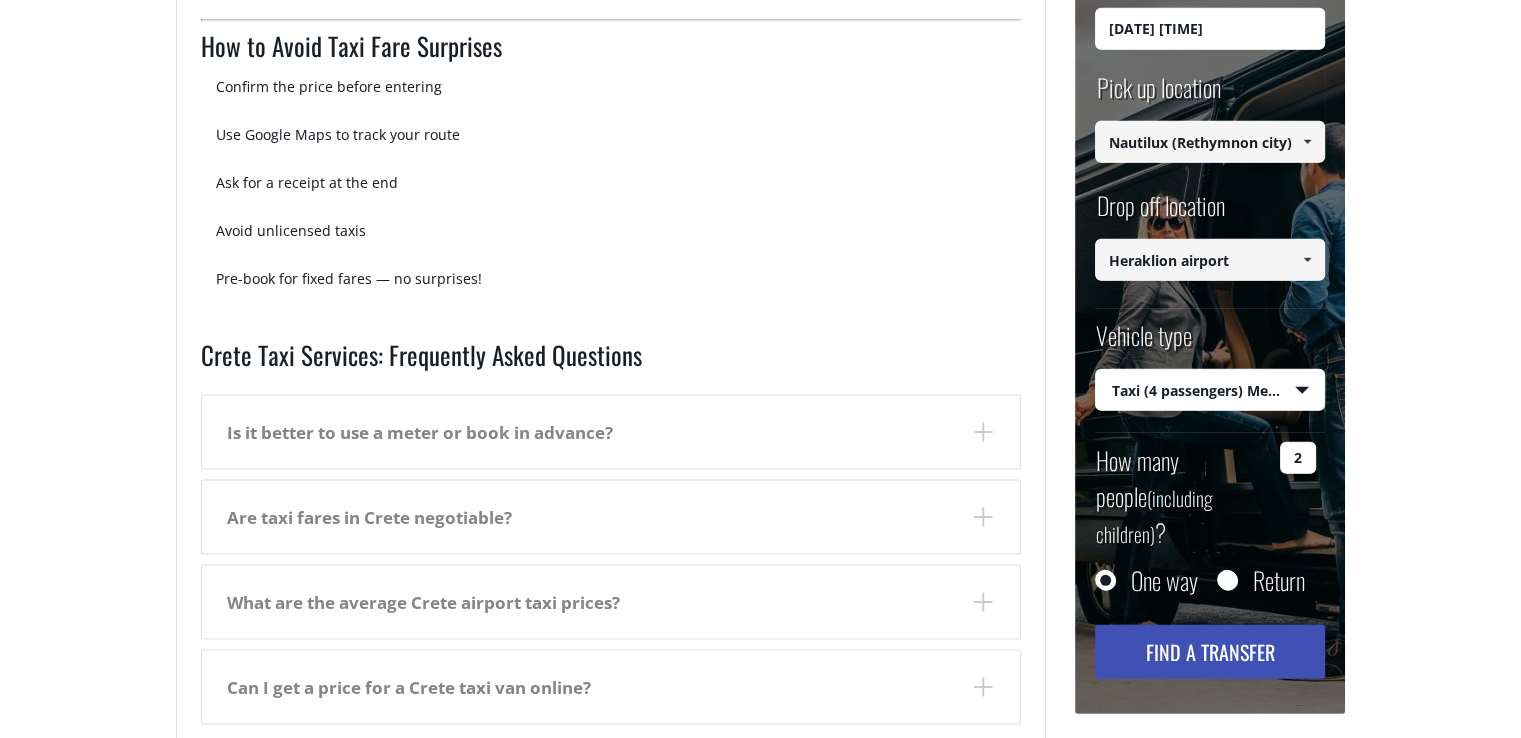 click on "Find a transfer" at bounding box center [1210, 652] 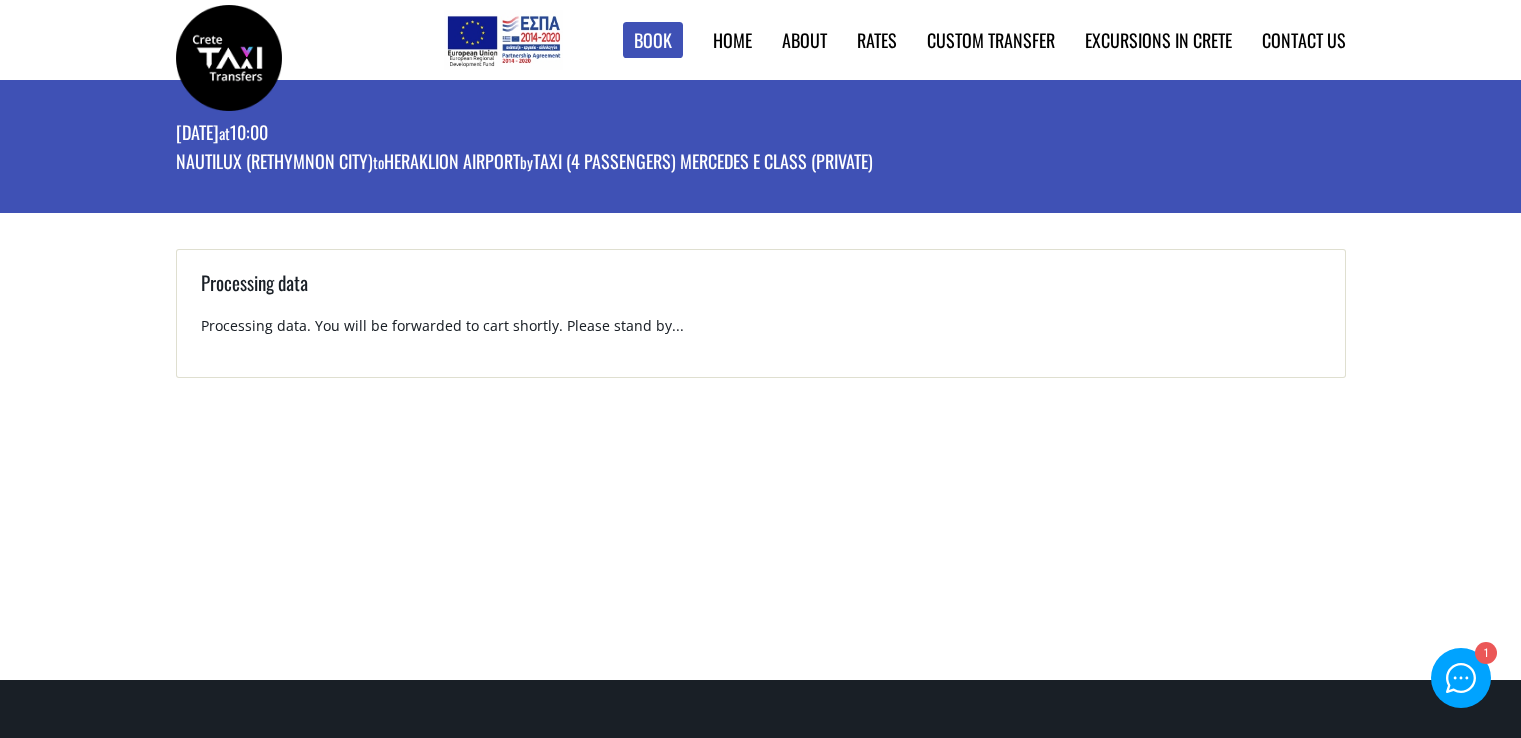 scroll, scrollTop: 0, scrollLeft: 0, axis: both 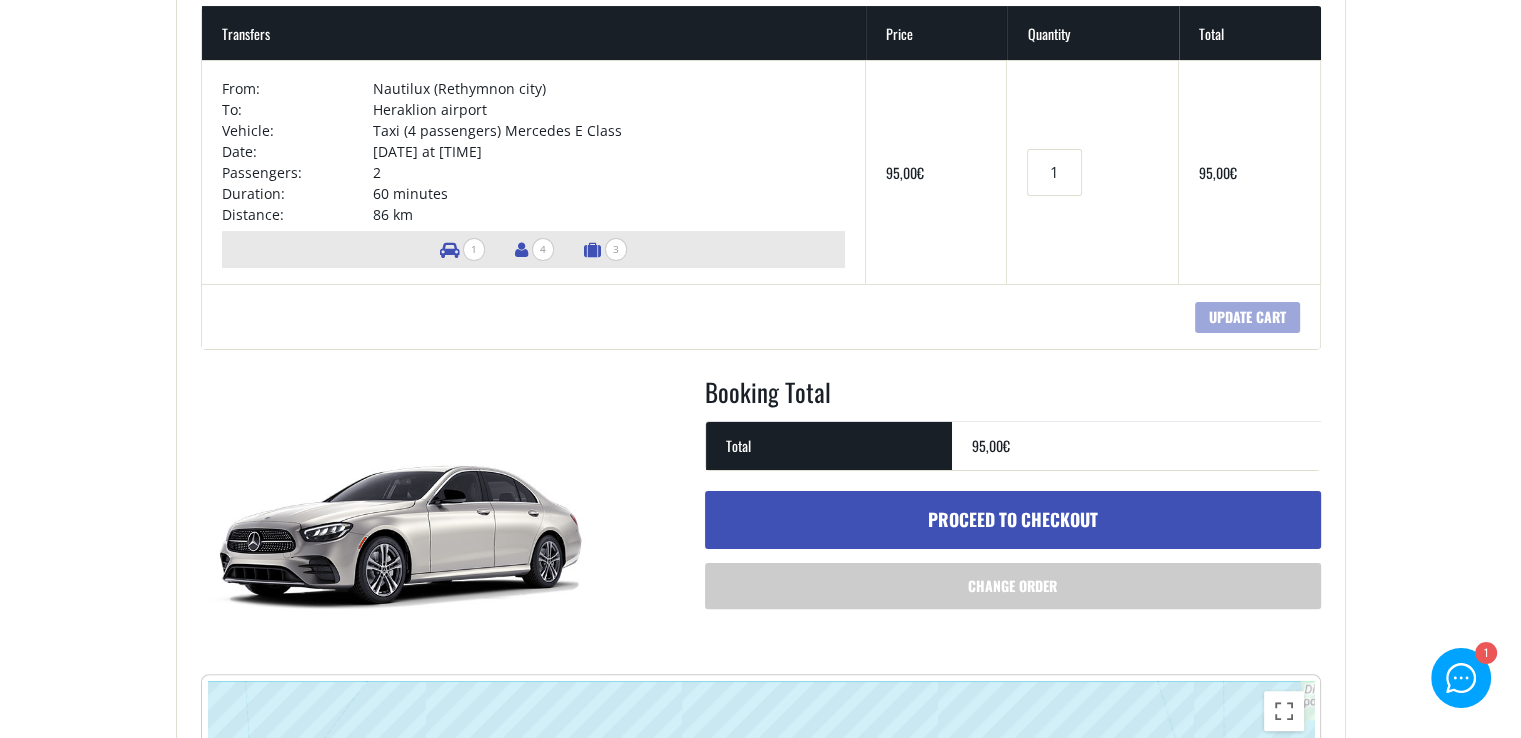 click on "Proceed to checkout" at bounding box center [1013, 520] 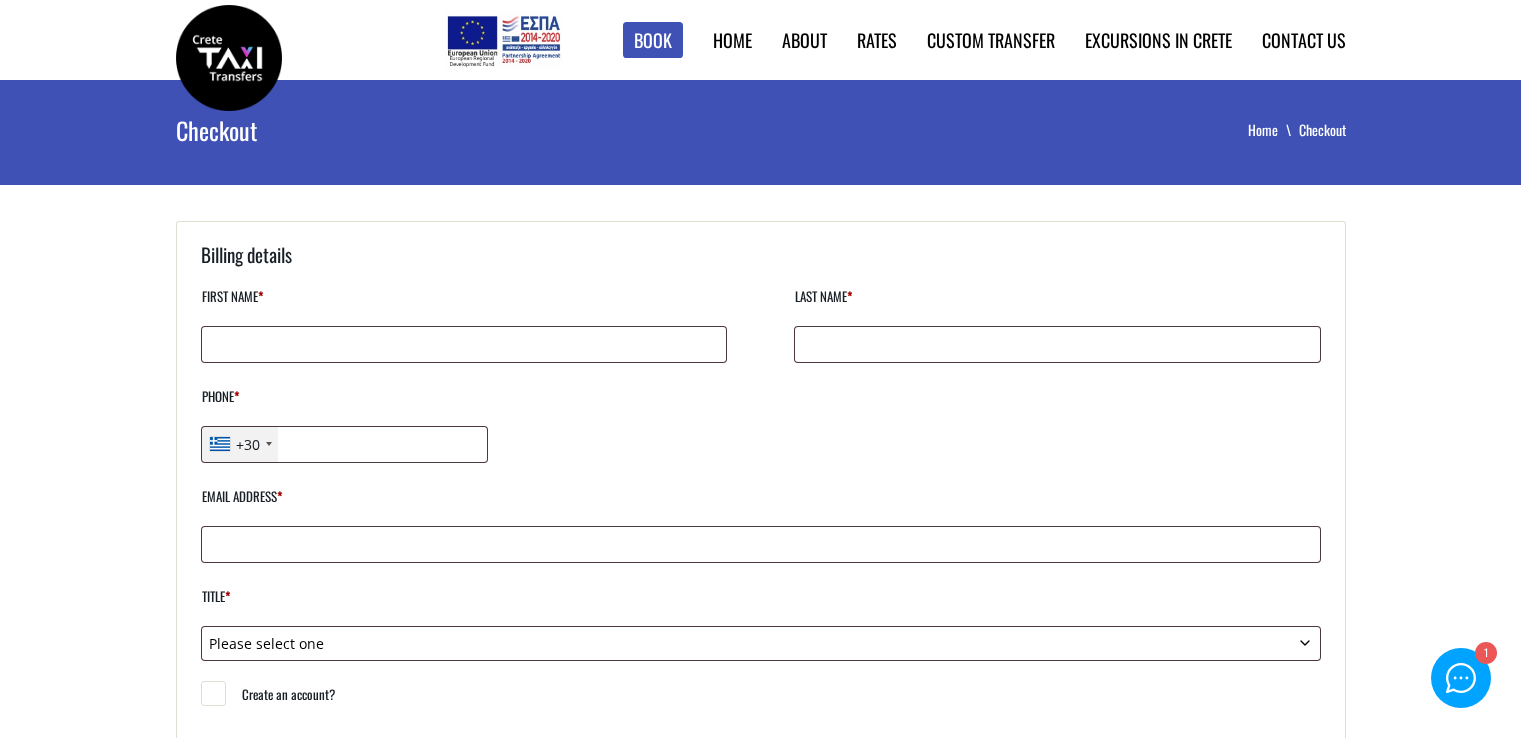 scroll, scrollTop: 0, scrollLeft: 0, axis: both 